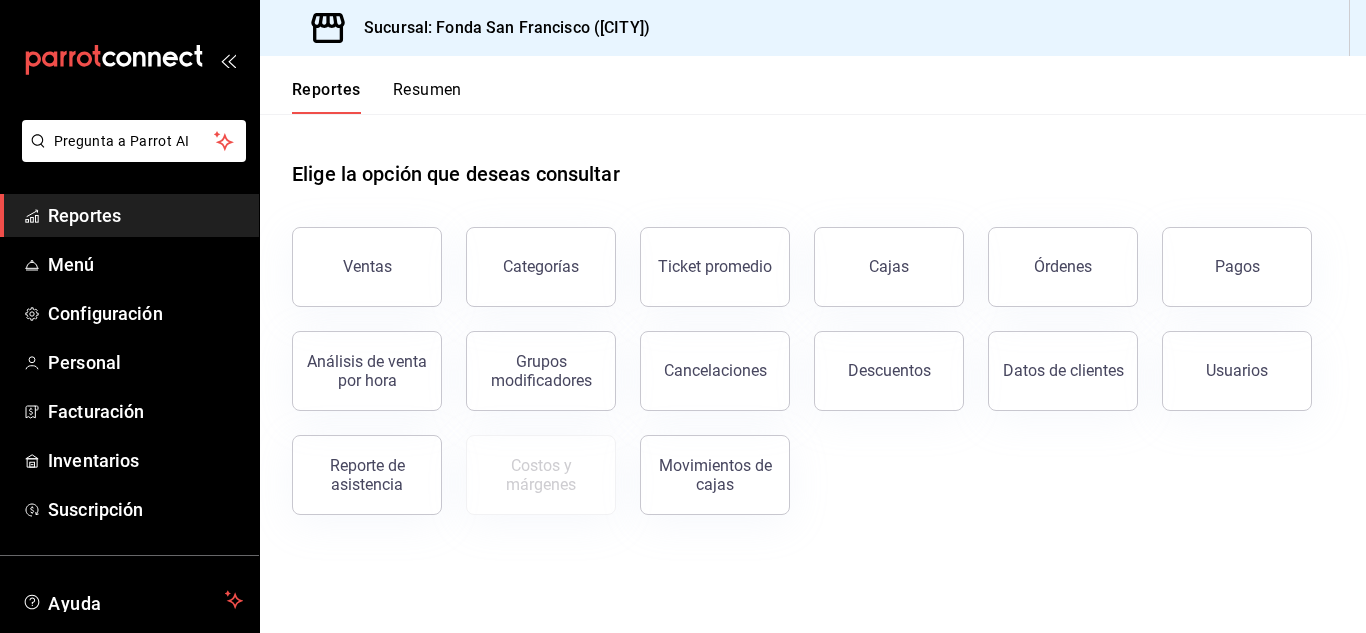 scroll, scrollTop: 0, scrollLeft: 0, axis: both 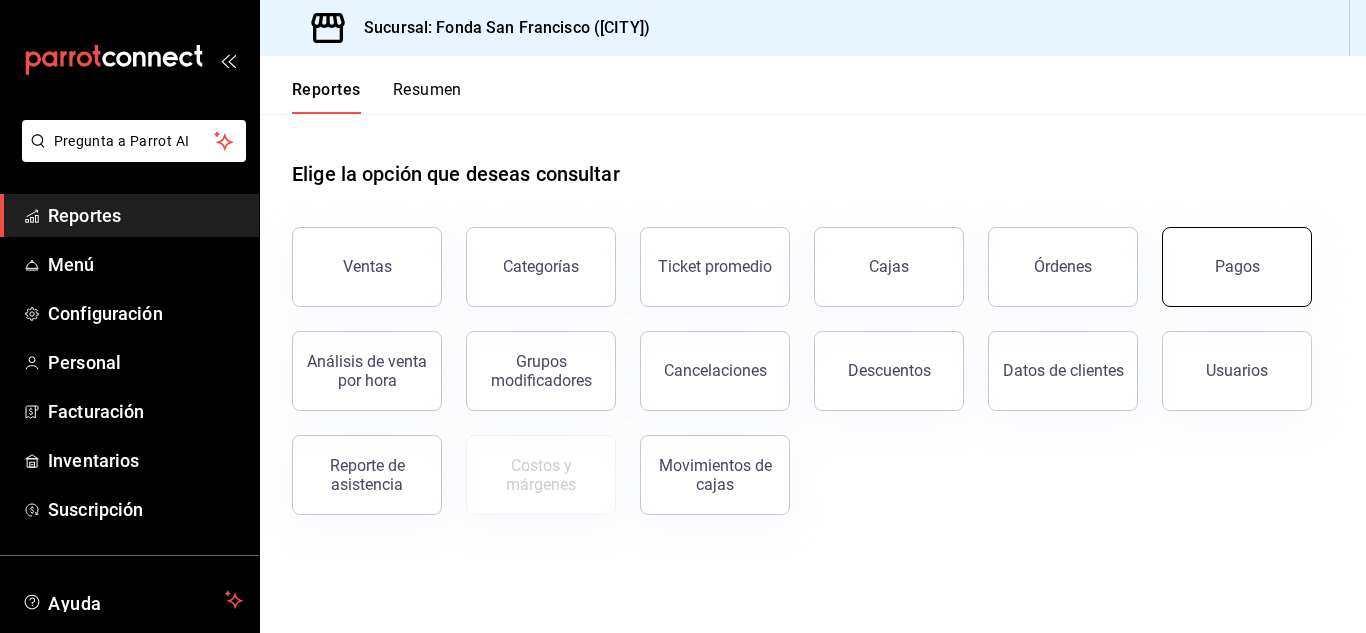 click on "Pagos" at bounding box center [1237, 267] 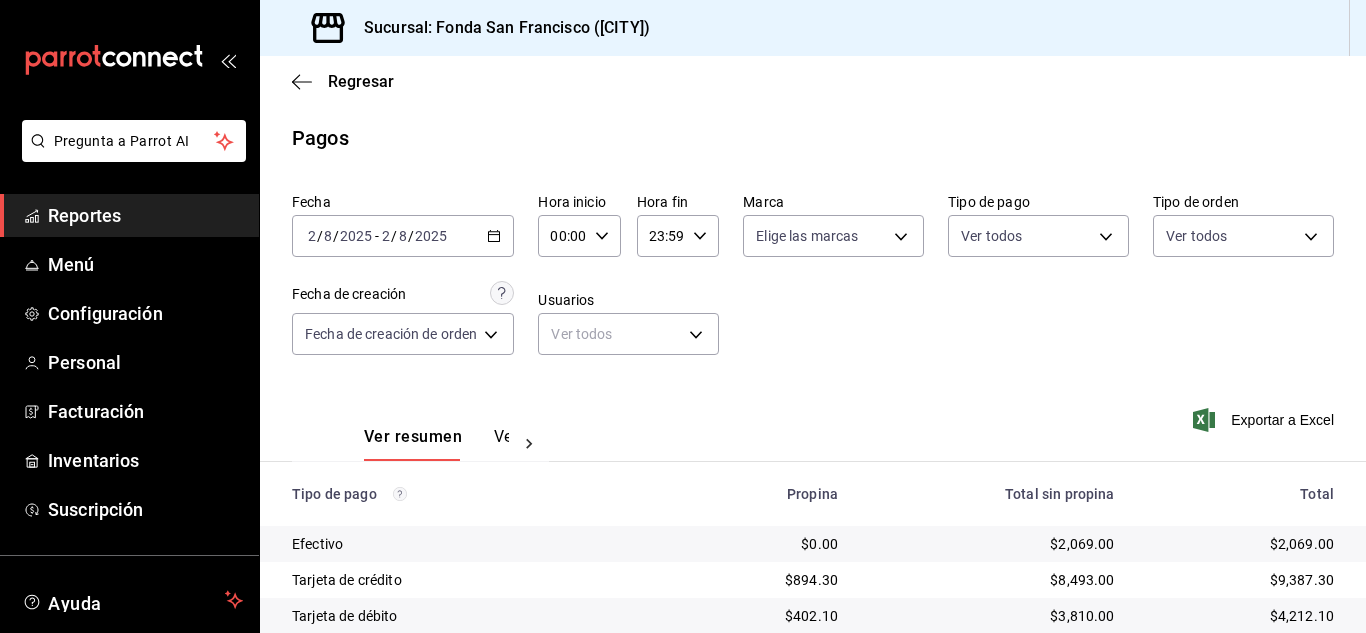 scroll, scrollTop: 106, scrollLeft: 0, axis: vertical 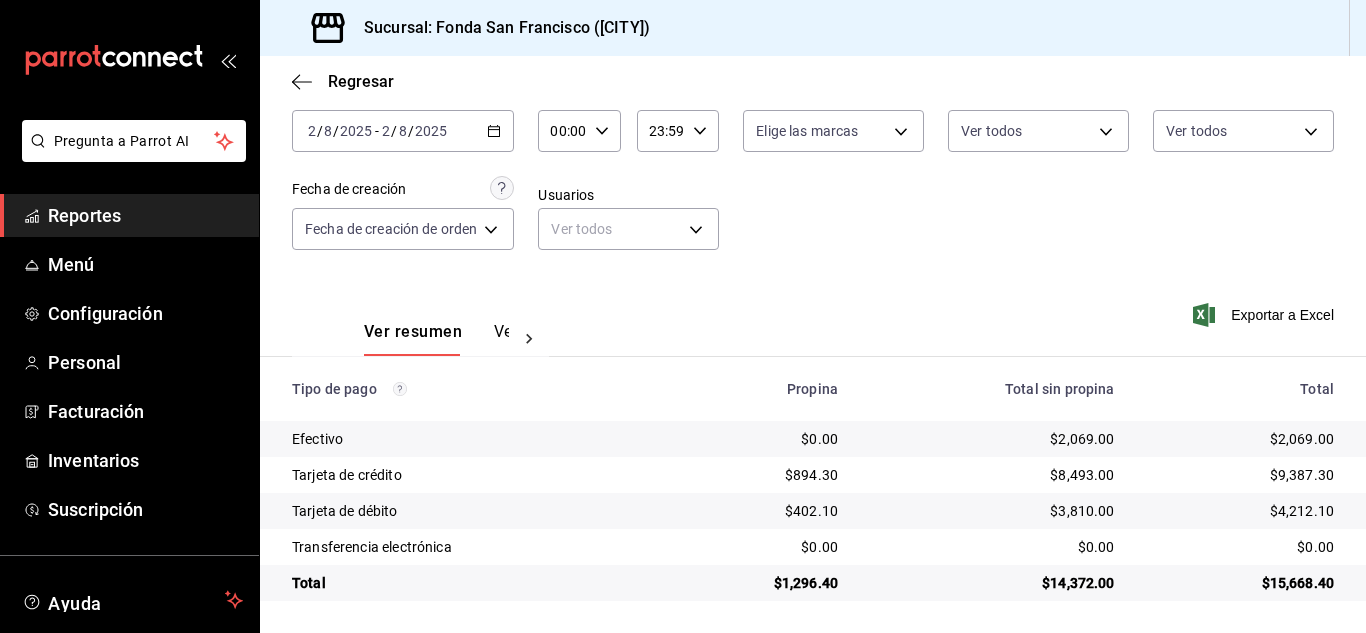 click on "Reportes" at bounding box center (145, 215) 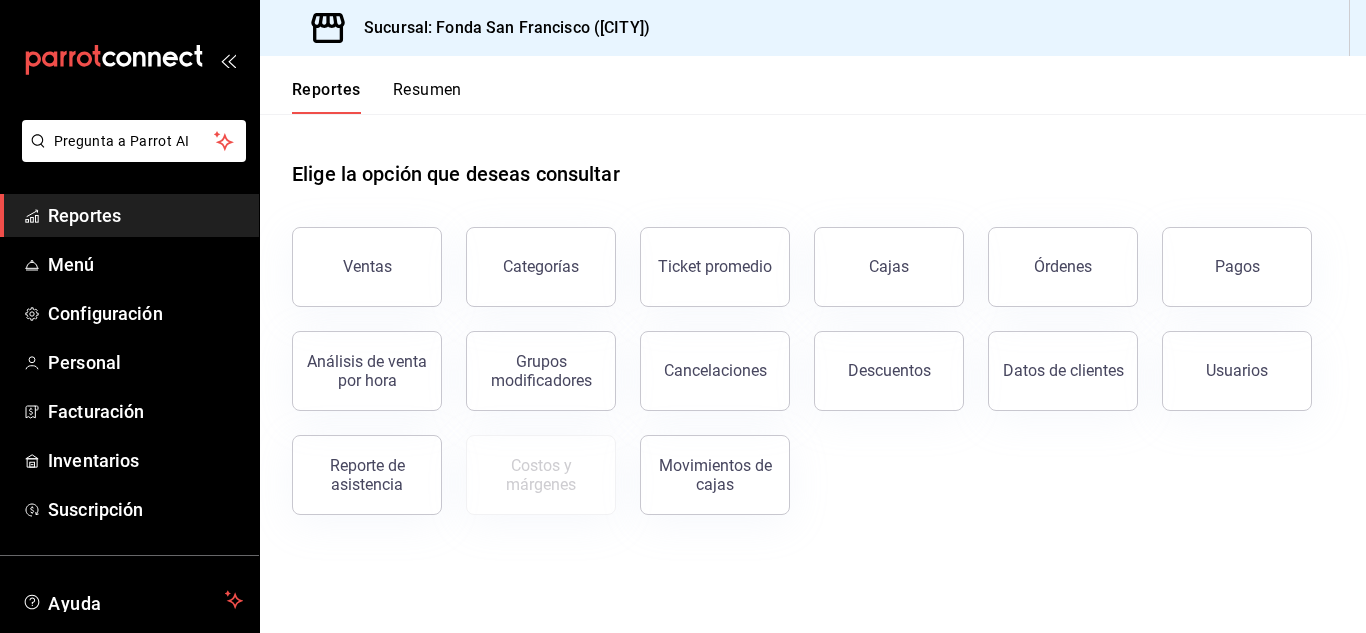 click on "Resumen" at bounding box center [427, 97] 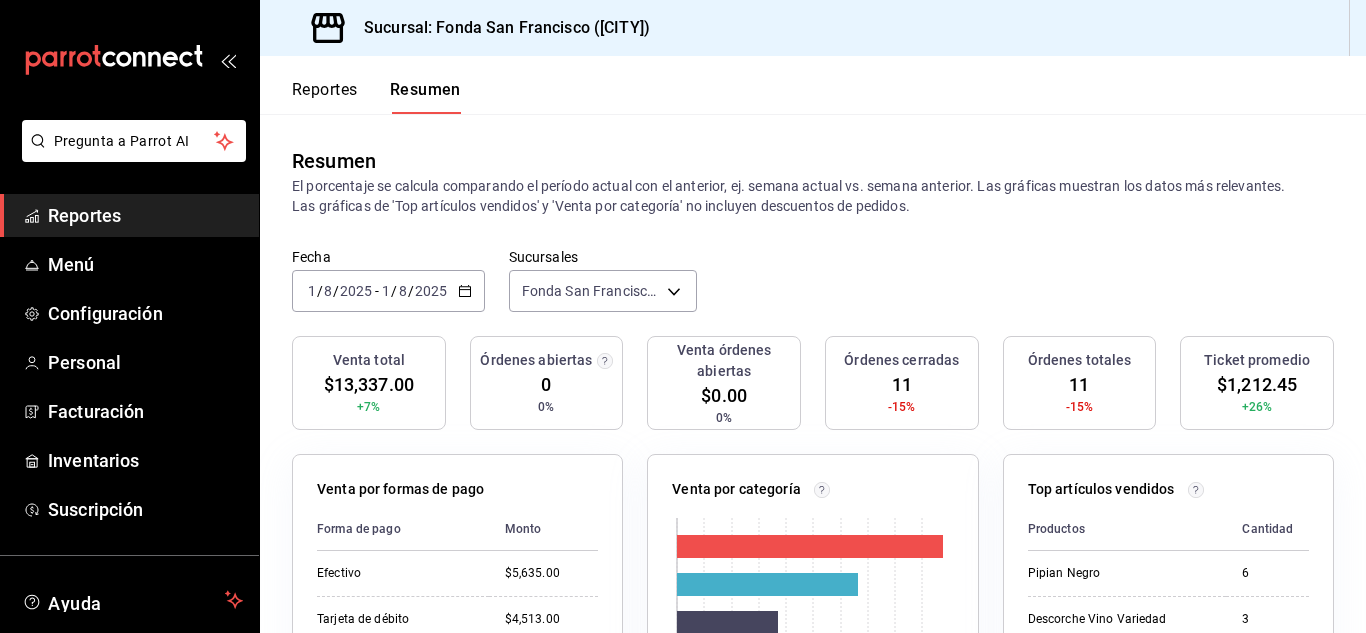 click 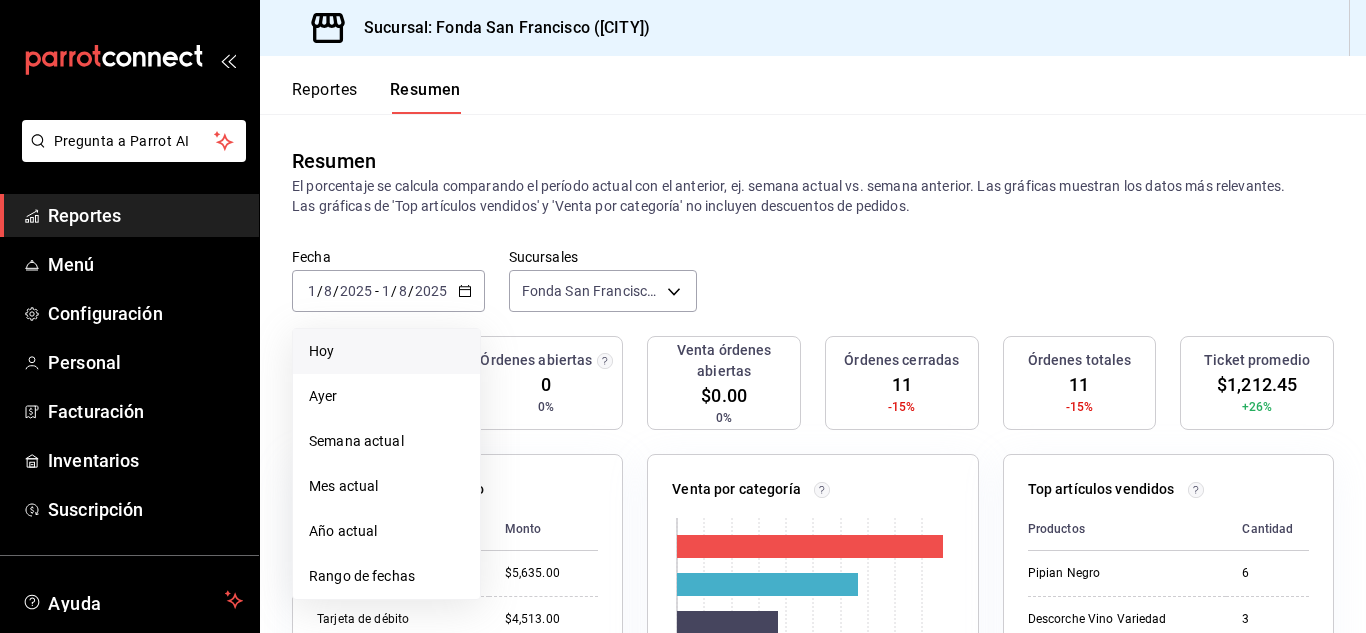 click on "Hoy" at bounding box center (386, 351) 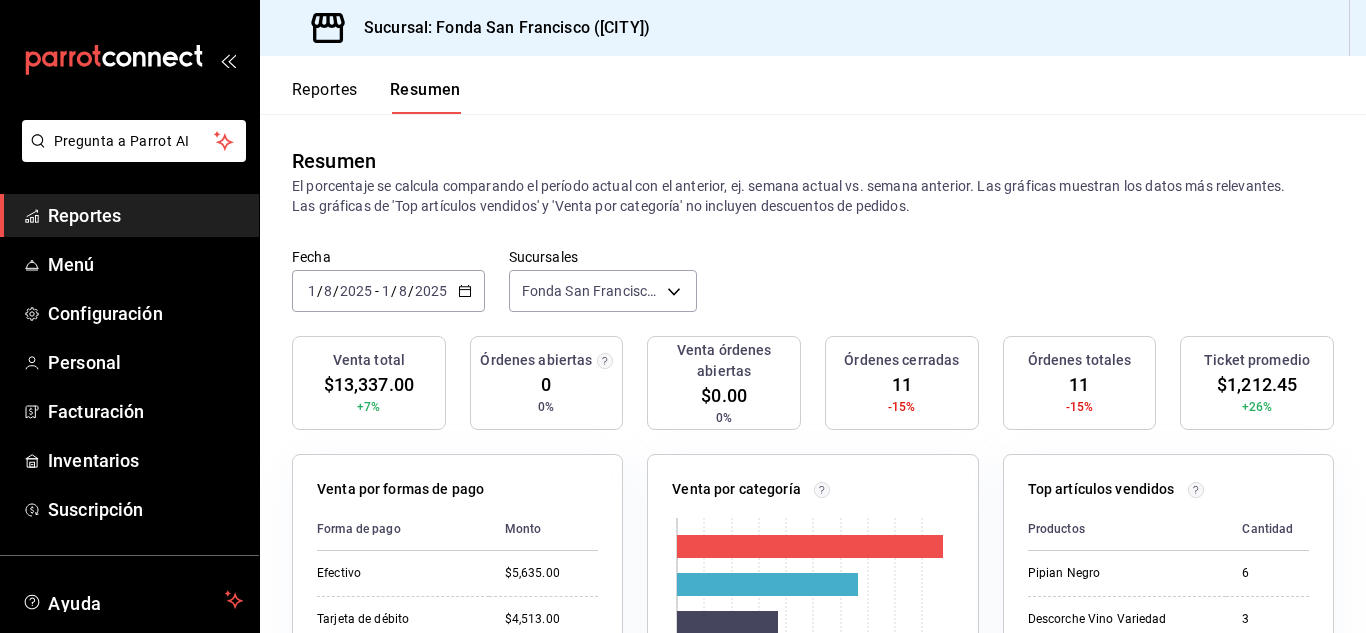click on "2025-08-01 1 / 8 / 2025 - 2025-08-01 1 / 8 / 2025" at bounding box center [388, 291] 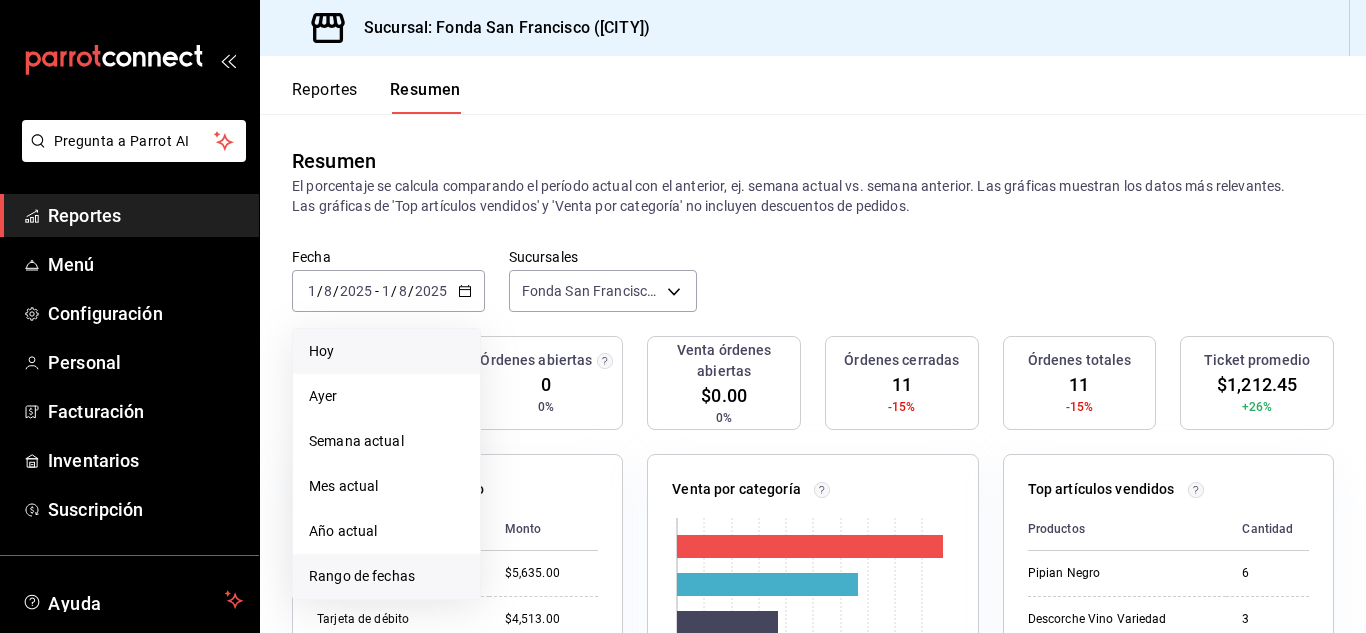 click on "Rango de fechas" at bounding box center (386, 576) 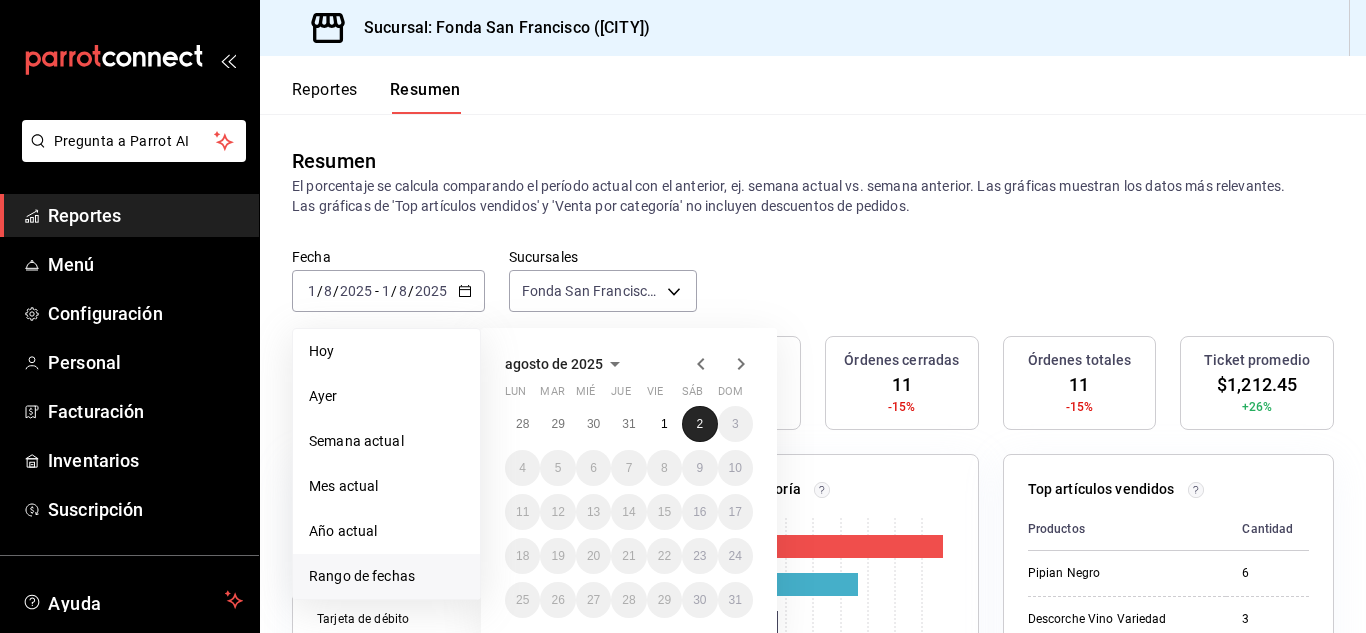 click on "2" at bounding box center [699, 424] 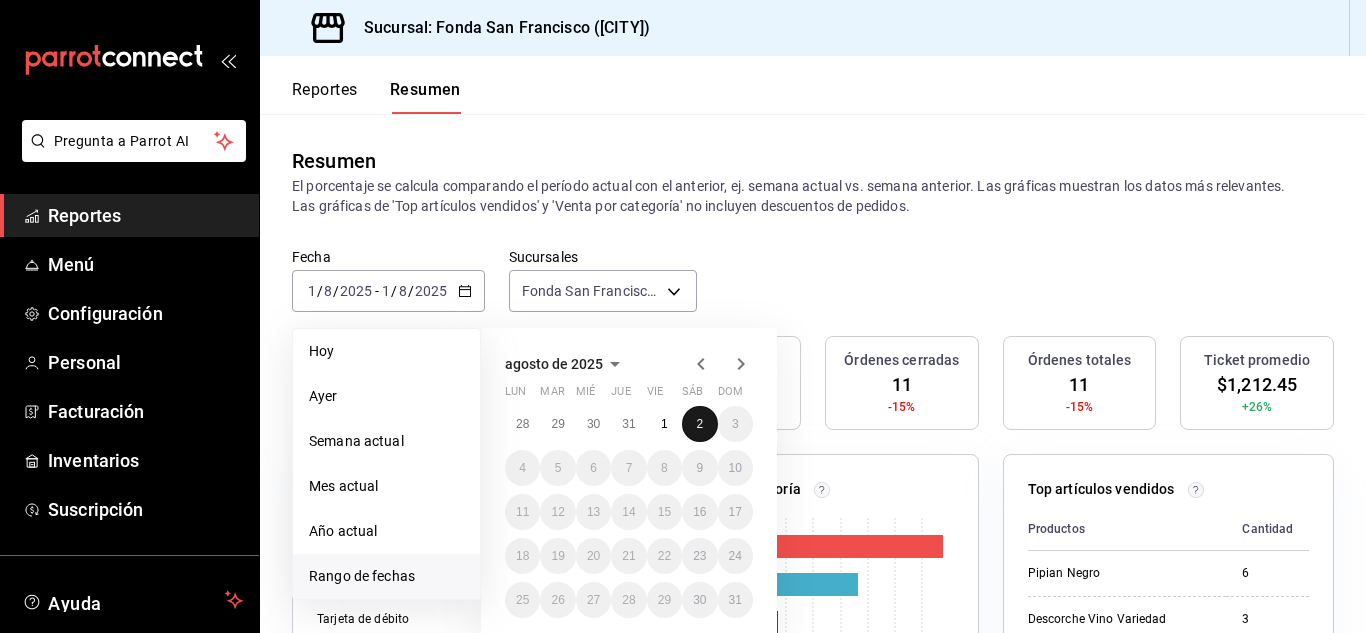 click on "2" at bounding box center [699, 424] 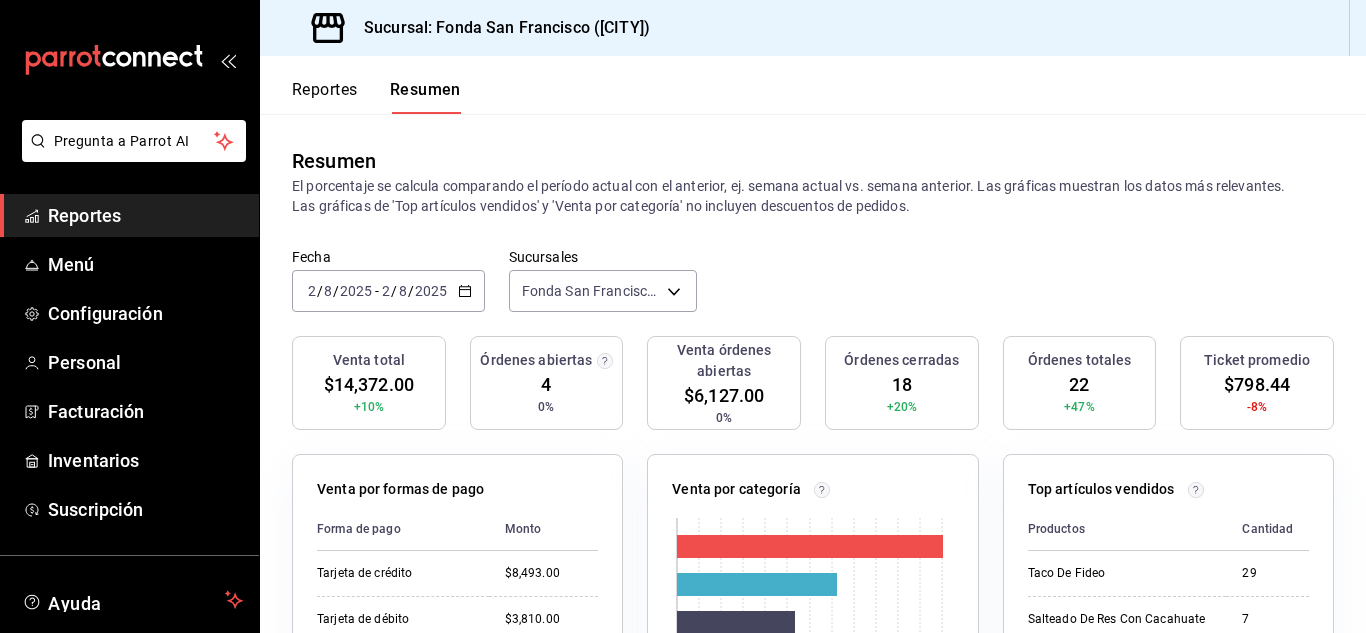 click on "Reportes" at bounding box center (145, 215) 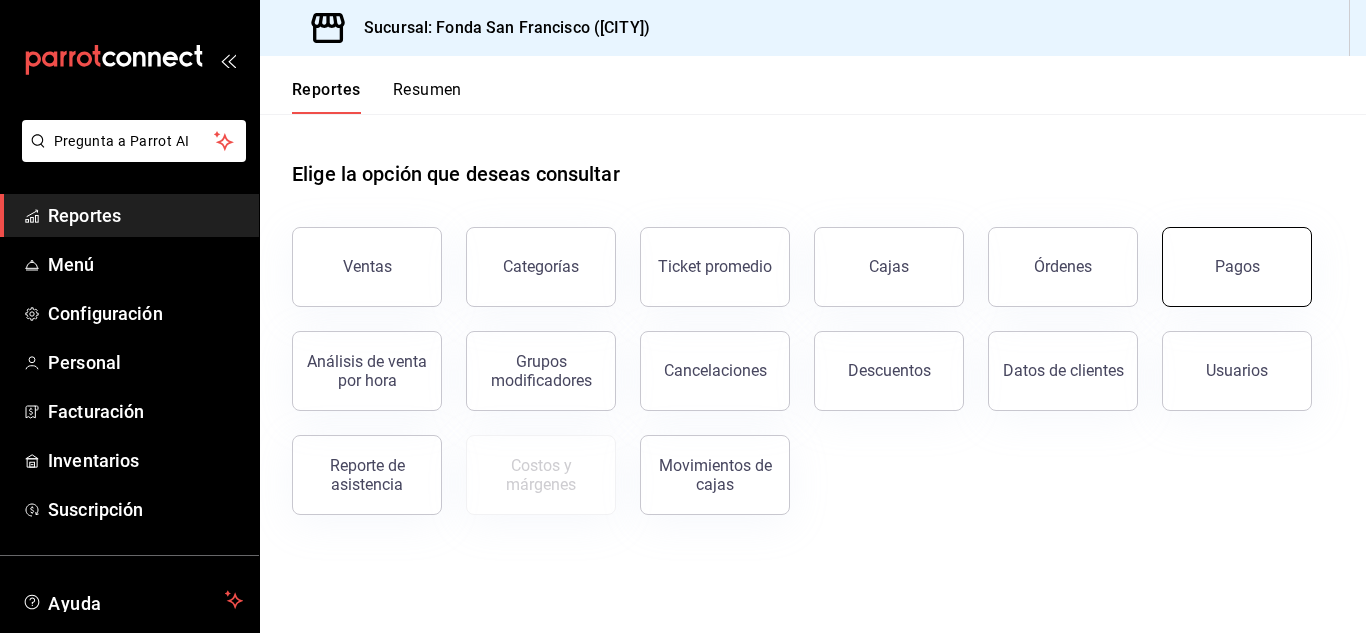 click on "Pagos" at bounding box center (1237, 267) 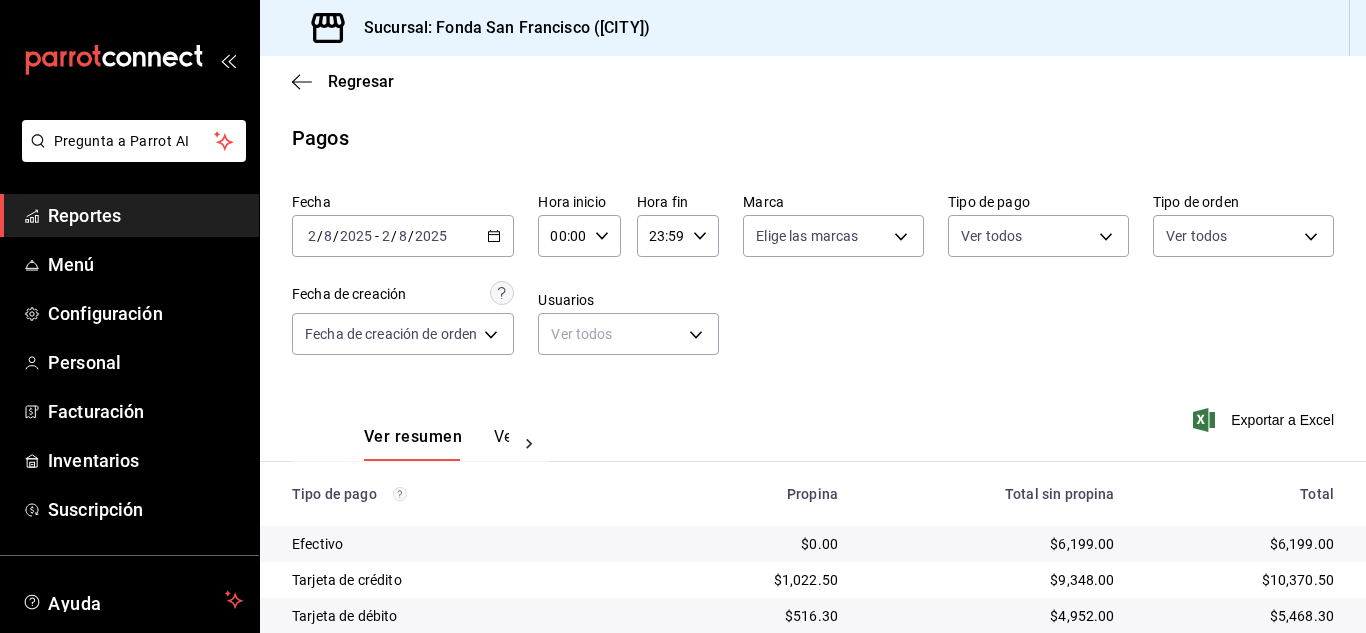 scroll, scrollTop: 106, scrollLeft: 0, axis: vertical 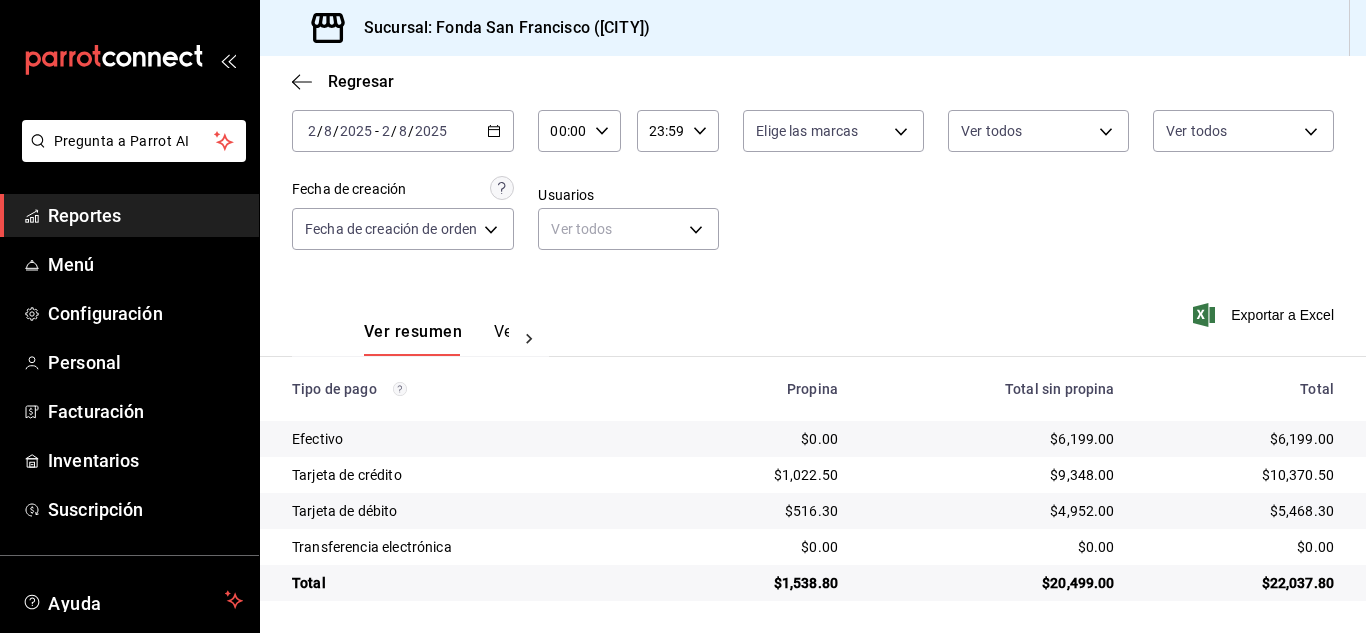 click on "Reportes" at bounding box center [145, 215] 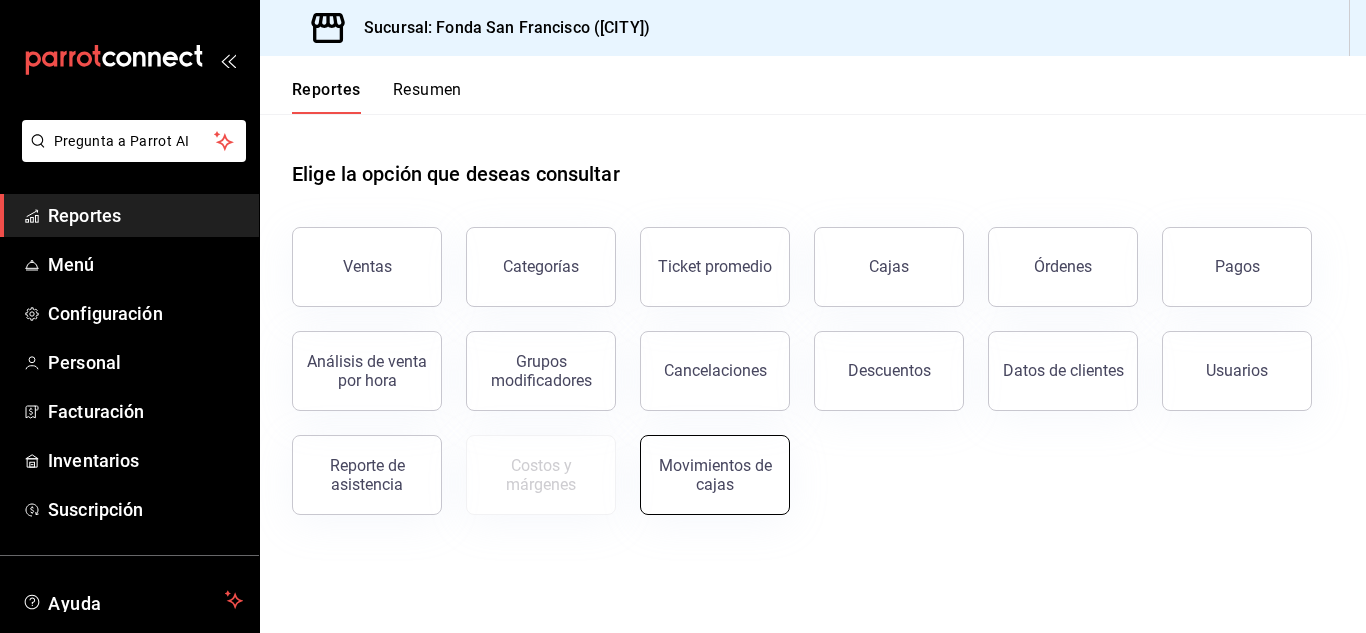 click on "Movimientos de cajas" at bounding box center (715, 475) 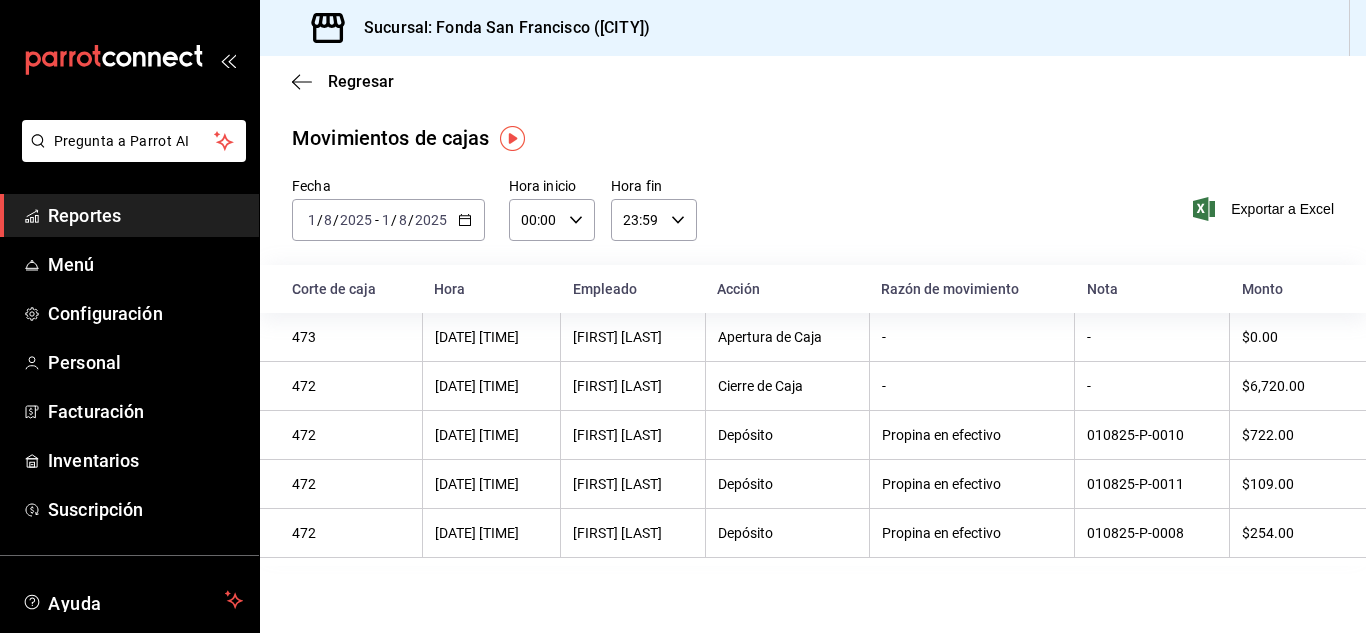 click 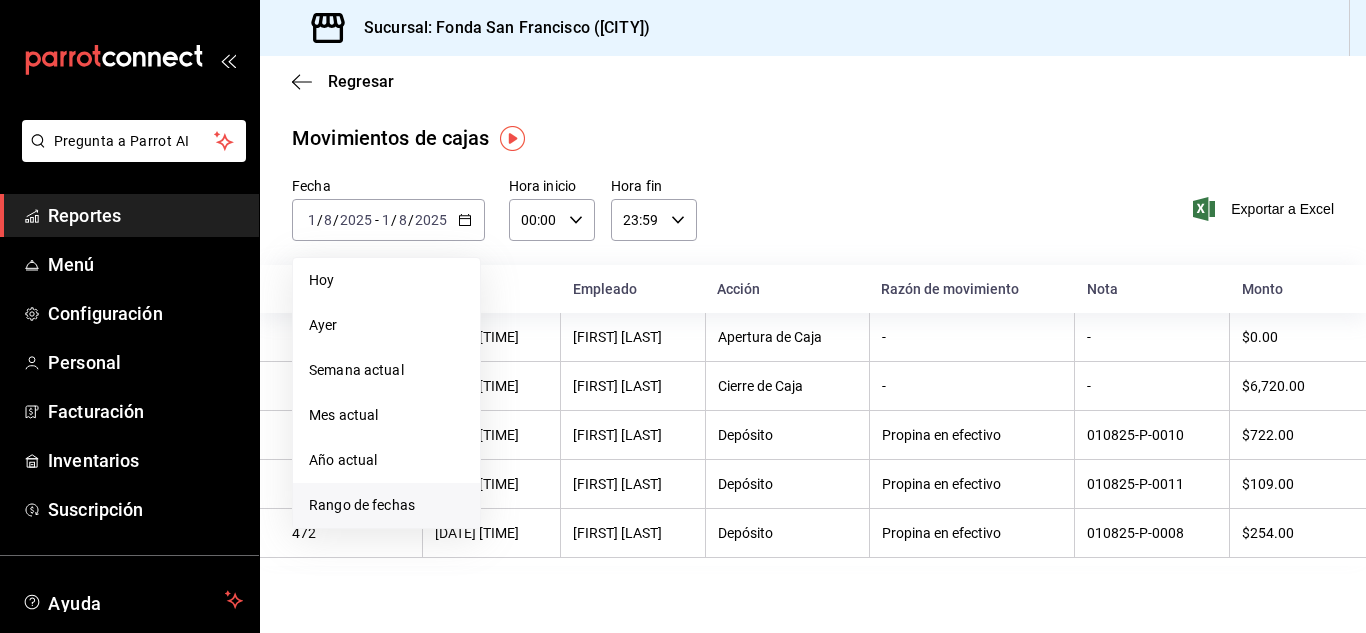 click on "Rango de fechas" at bounding box center [386, 505] 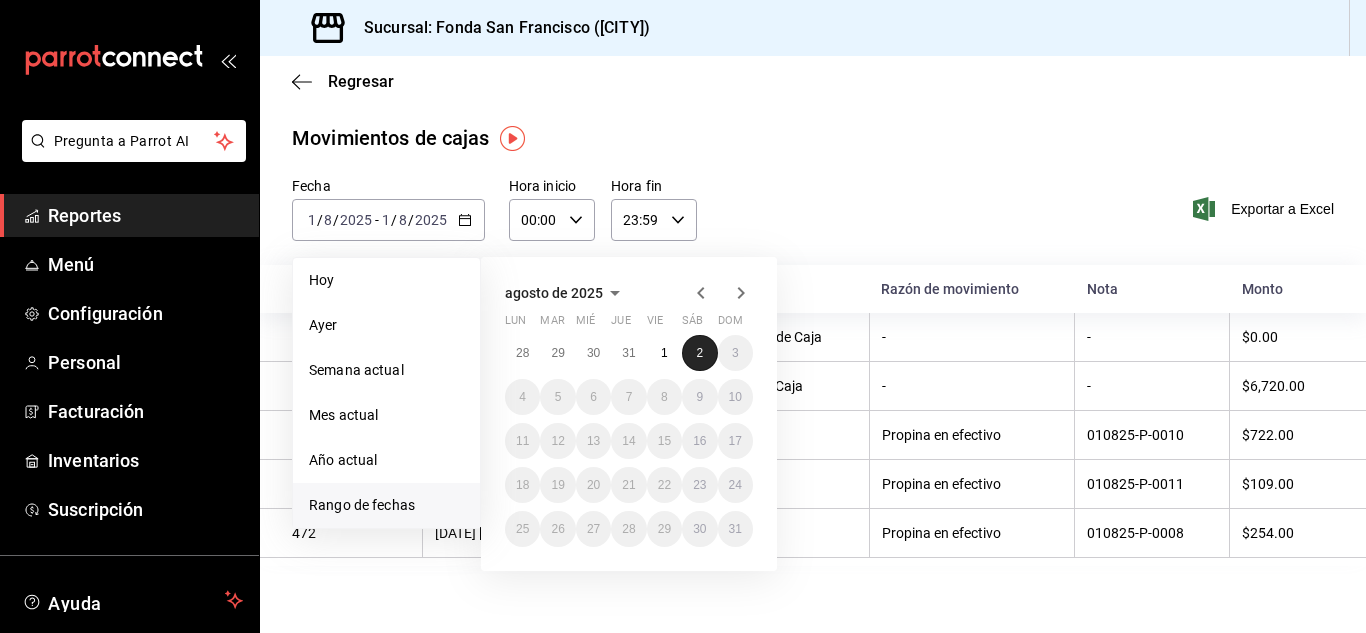 click on "2" at bounding box center (699, 353) 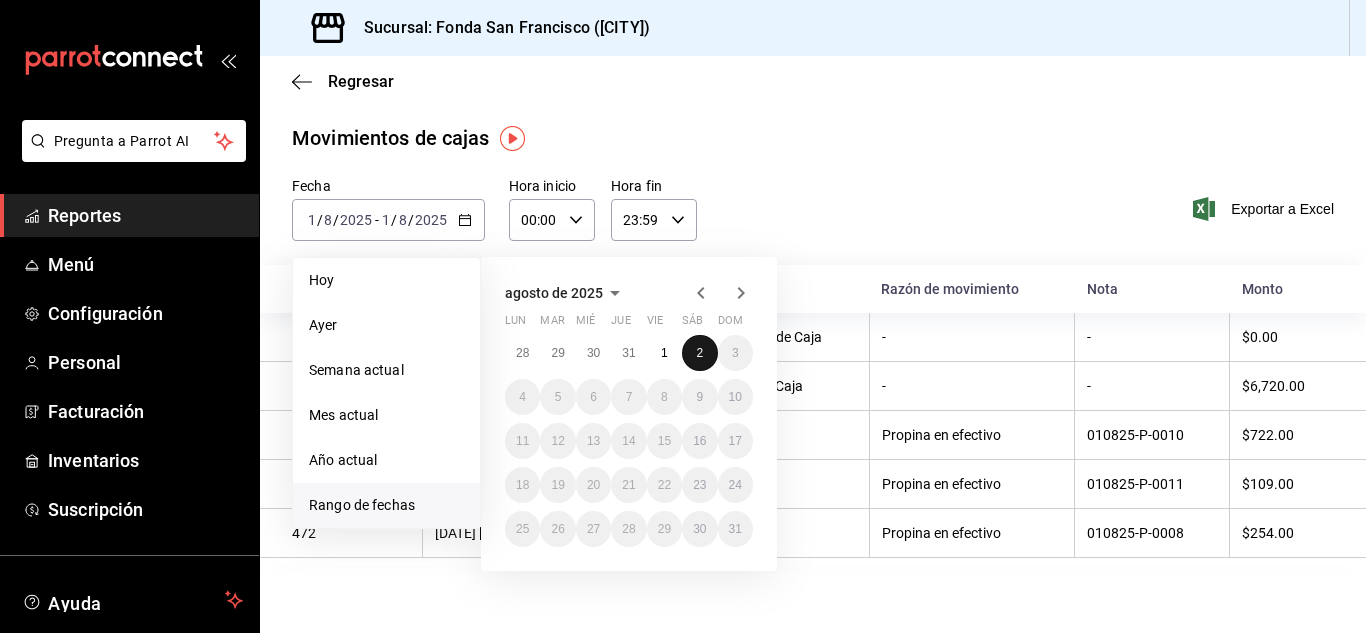 click on "2" at bounding box center [699, 353] 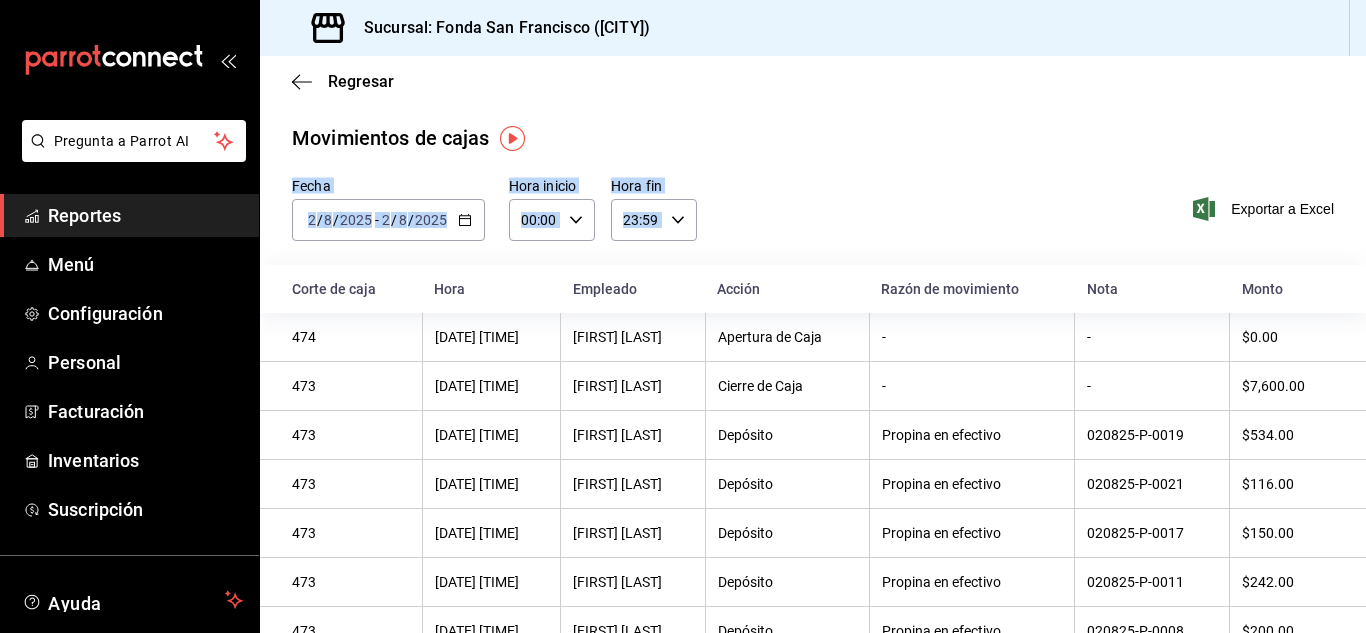 drag, startPoint x: 978, startPoint y: 144, endPoint x: 847, endPoint y: 155, distance: 131.46101 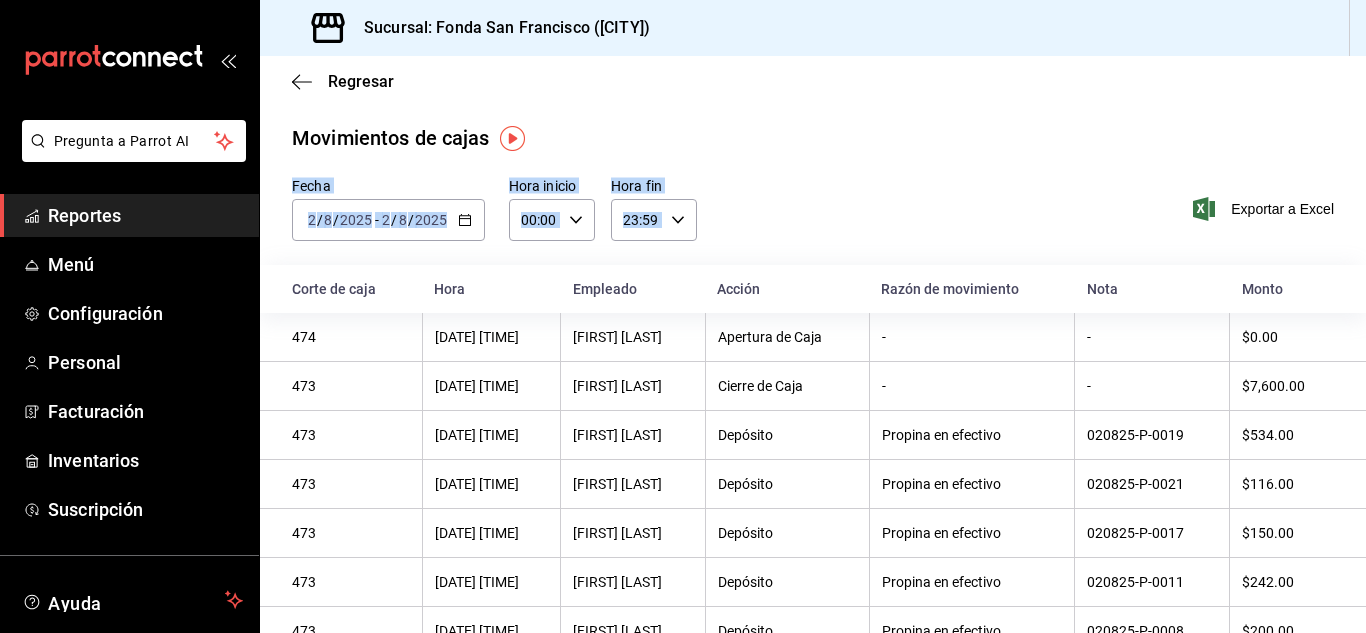 scroll, scrollTop: 139, scrollLeft: 0, axis: vertical 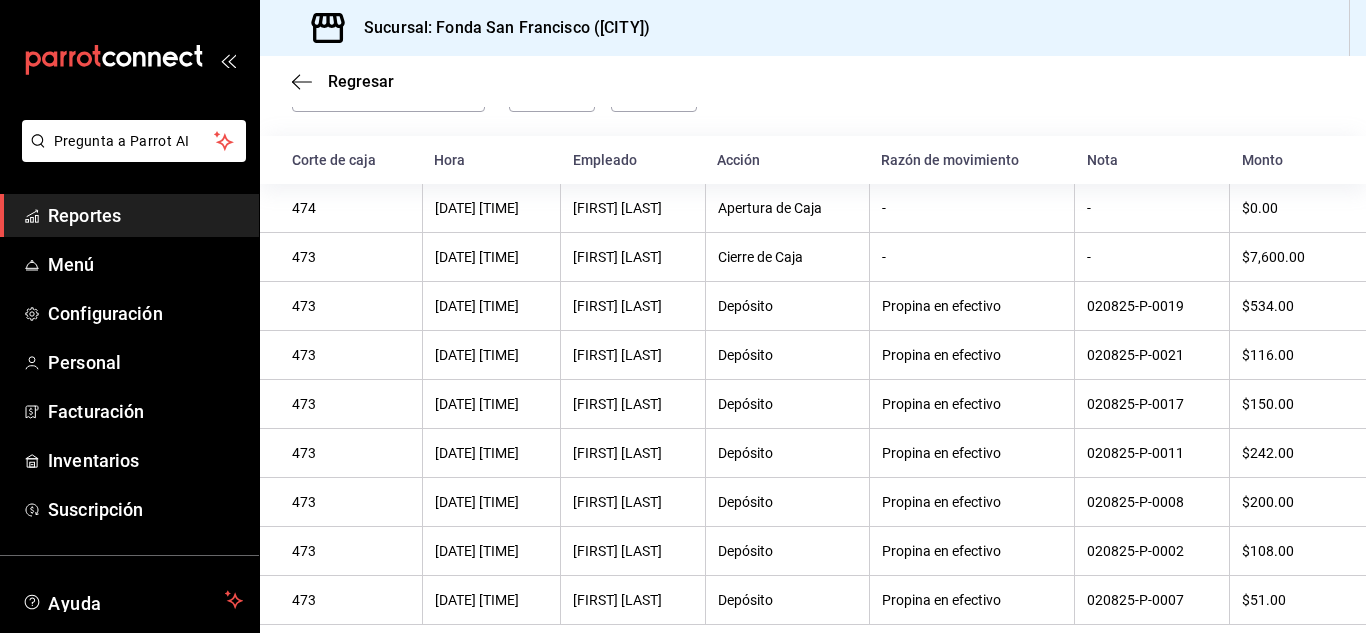 click on "Reportes" at bounding box center (145, 215) 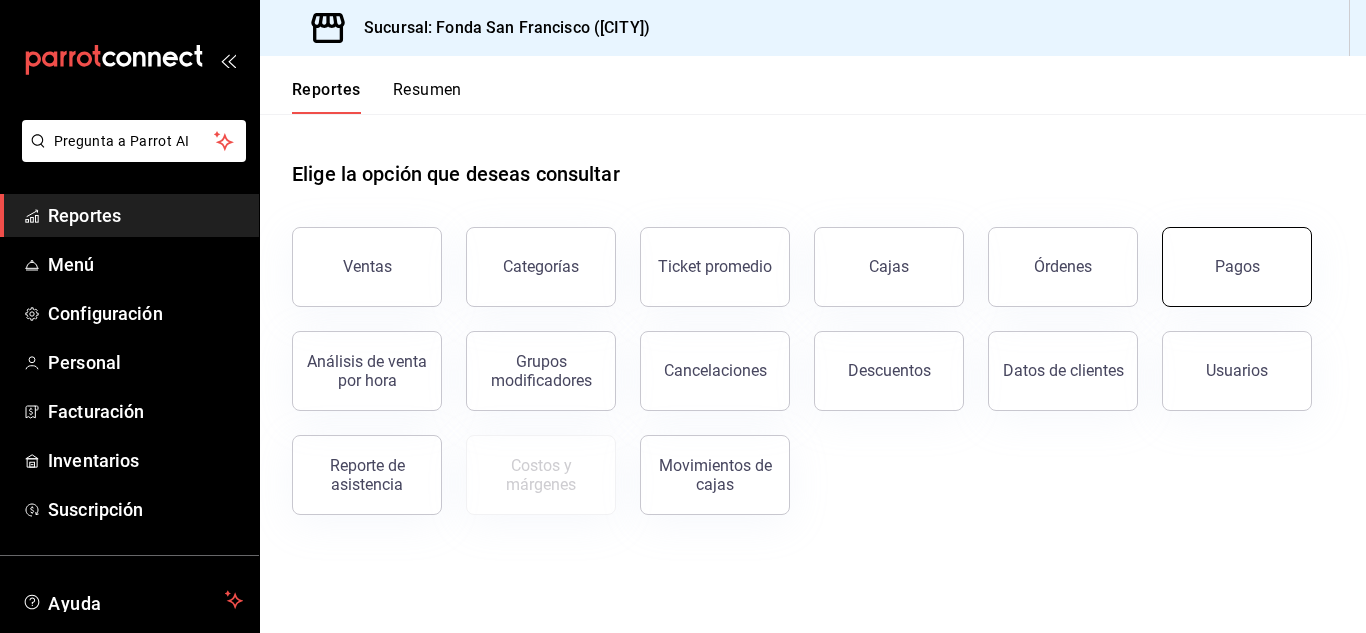click on "Pagos" at bounding box center [1237, 267] 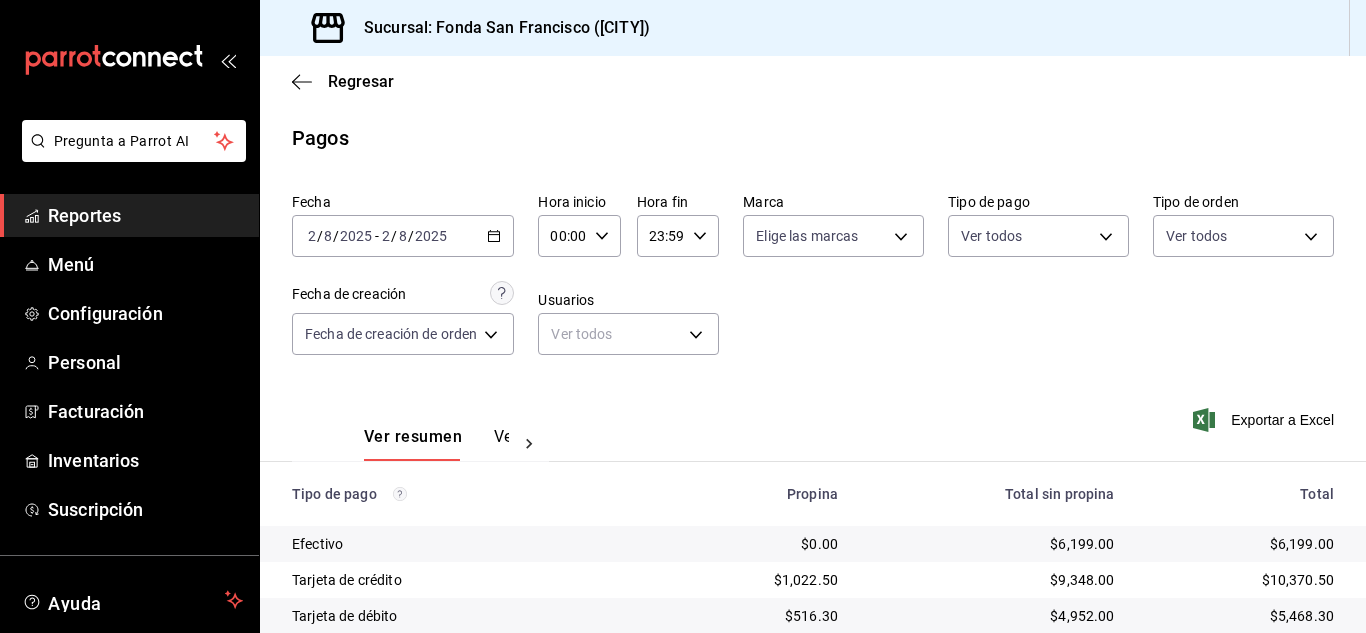 scroll, scrollTop: 106, scrollLeft: 0, axis: vertical 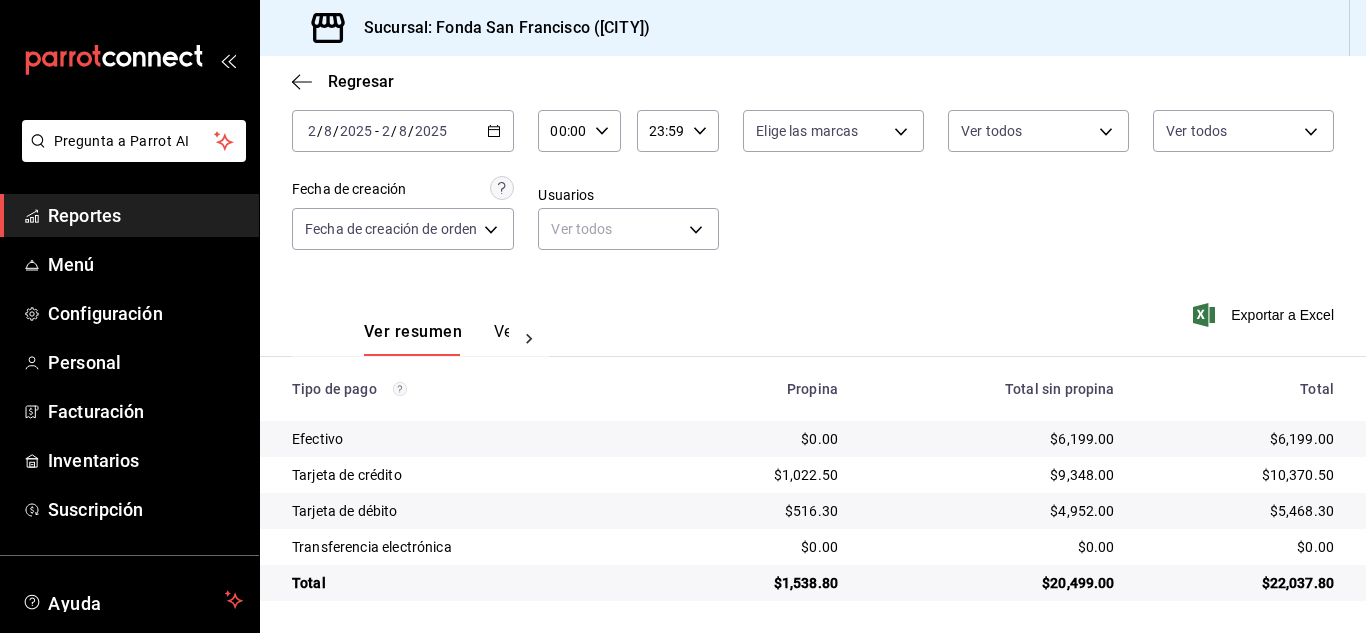 click on "Reportes" at bounding box center (145, 215) 